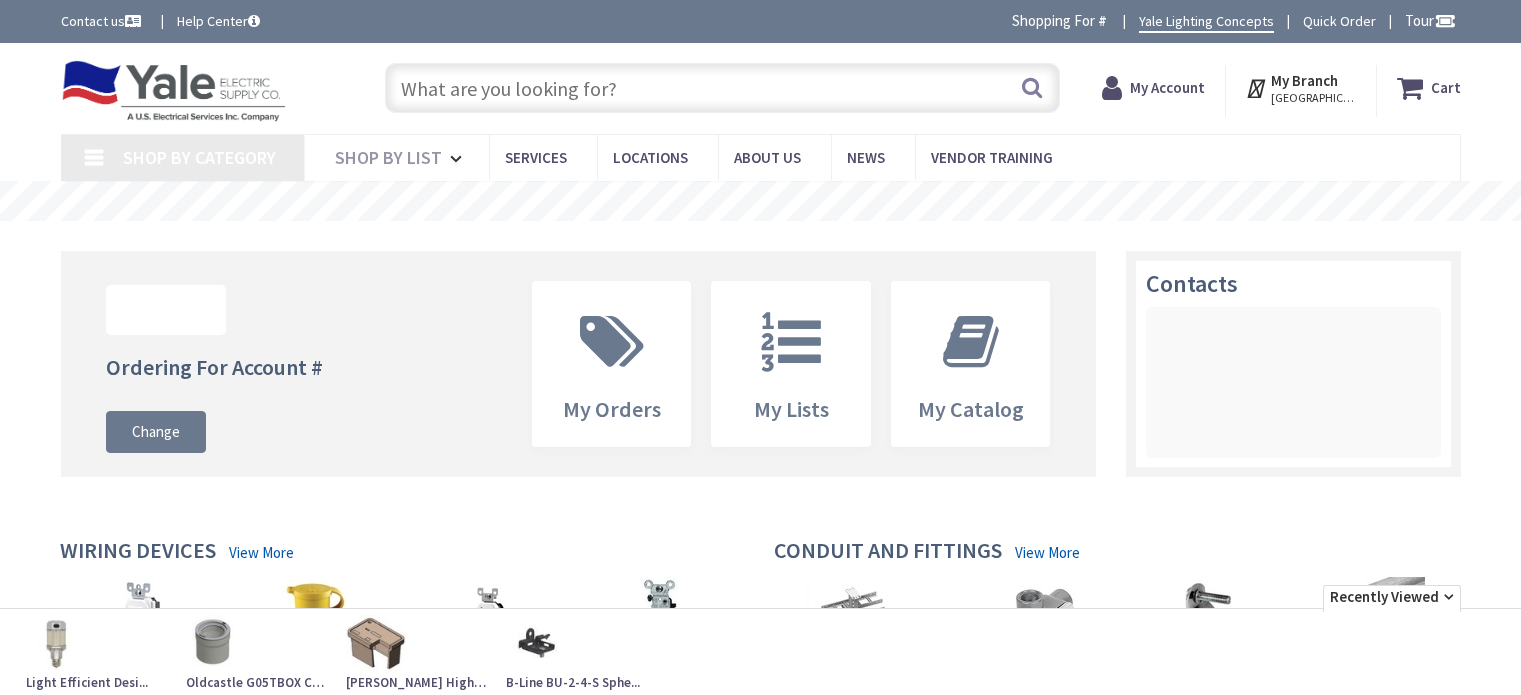 scroll, scrollTop: 0, scrollLeft: 0, axis: both 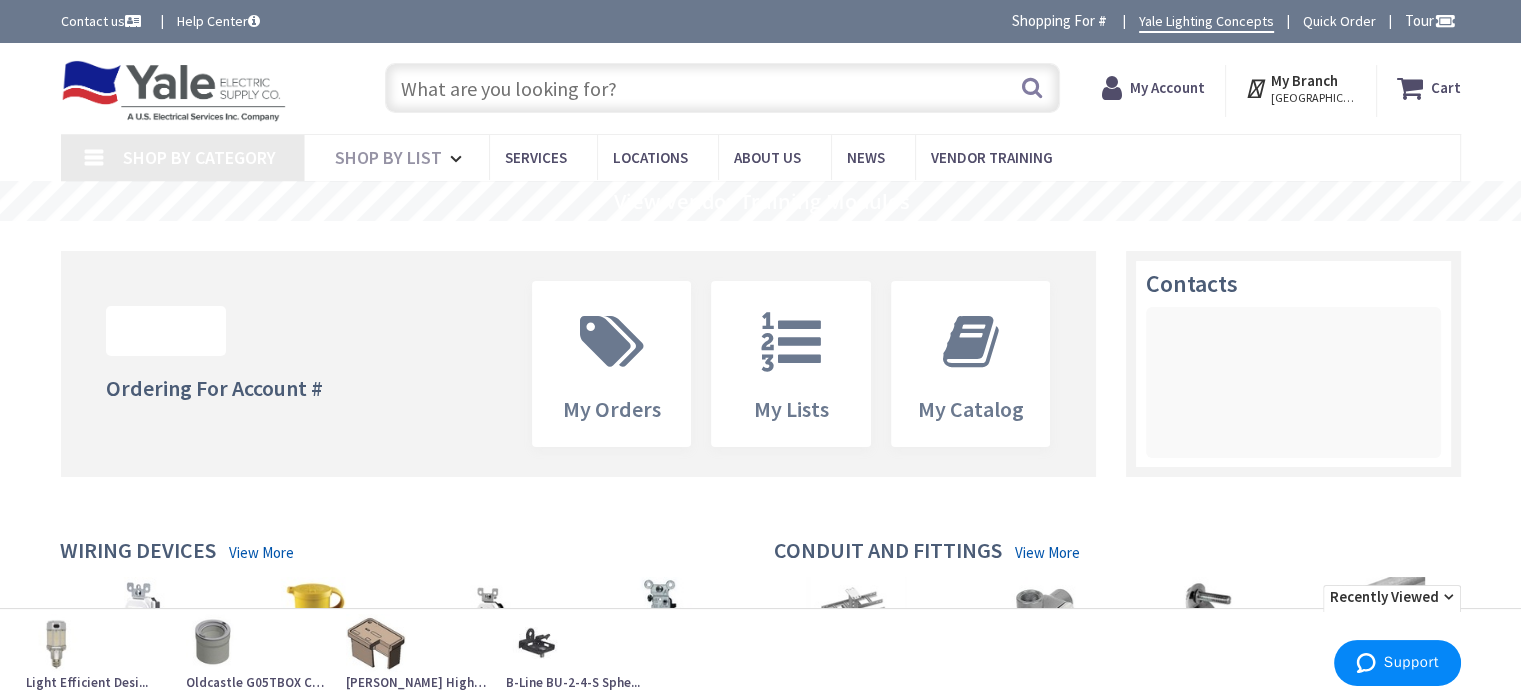 click at bounding box center (722, 88) 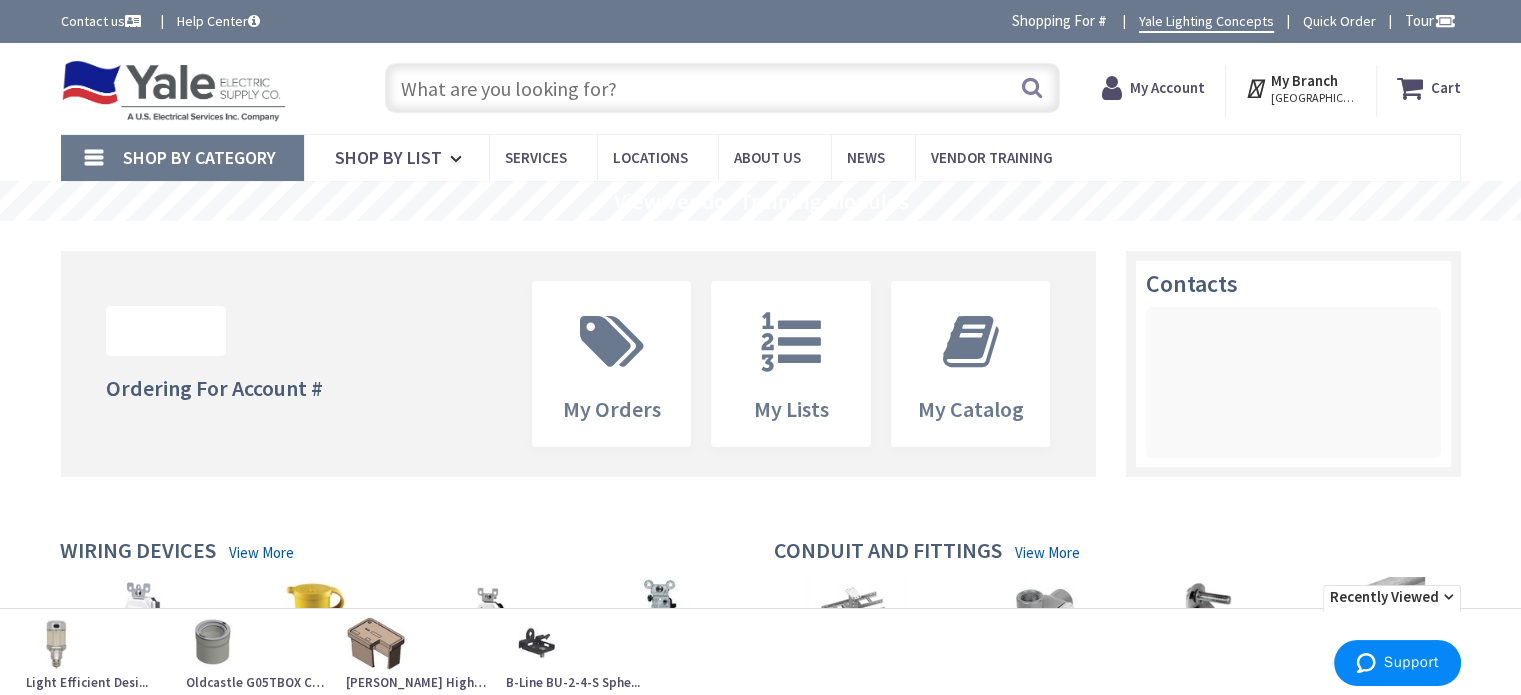 click at bounding box center [722, 88] 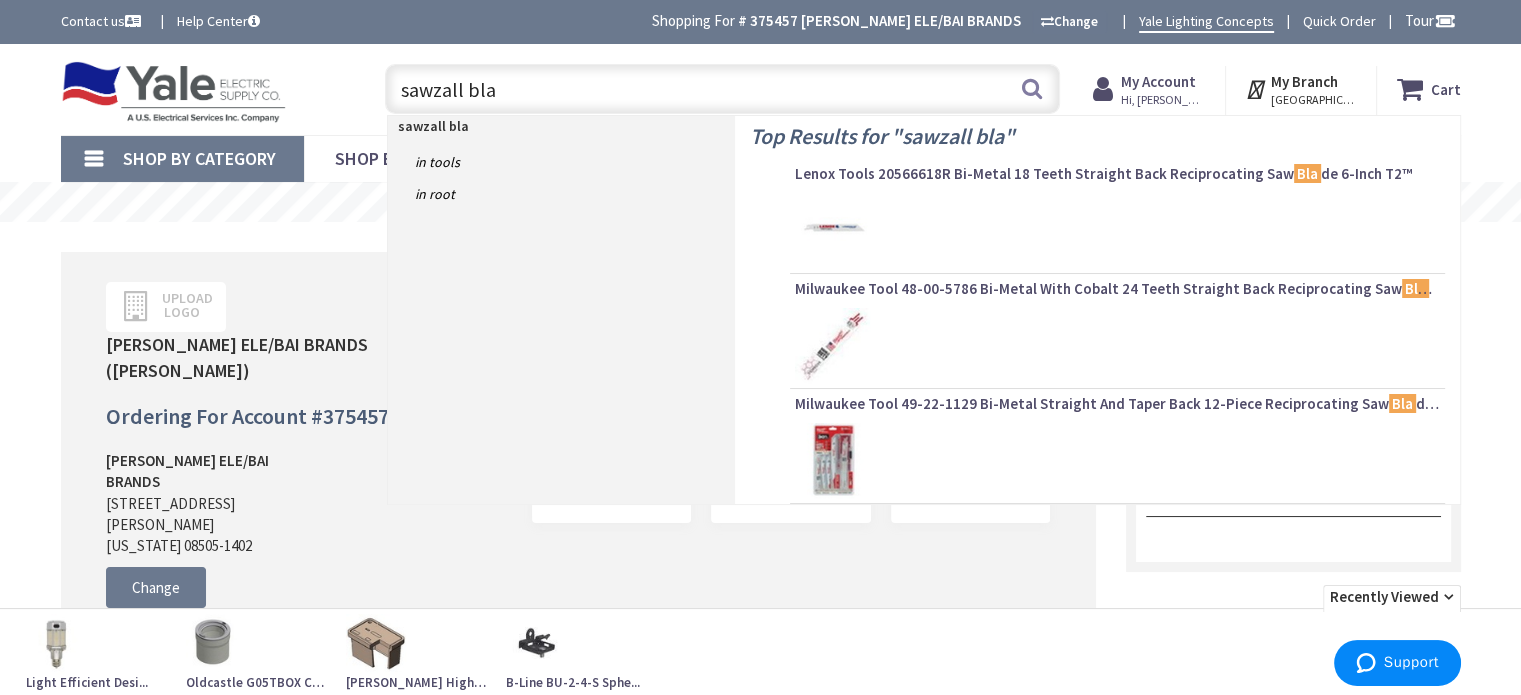 scroll, scrollTop: 0, scrollLeft: 0, axis: both 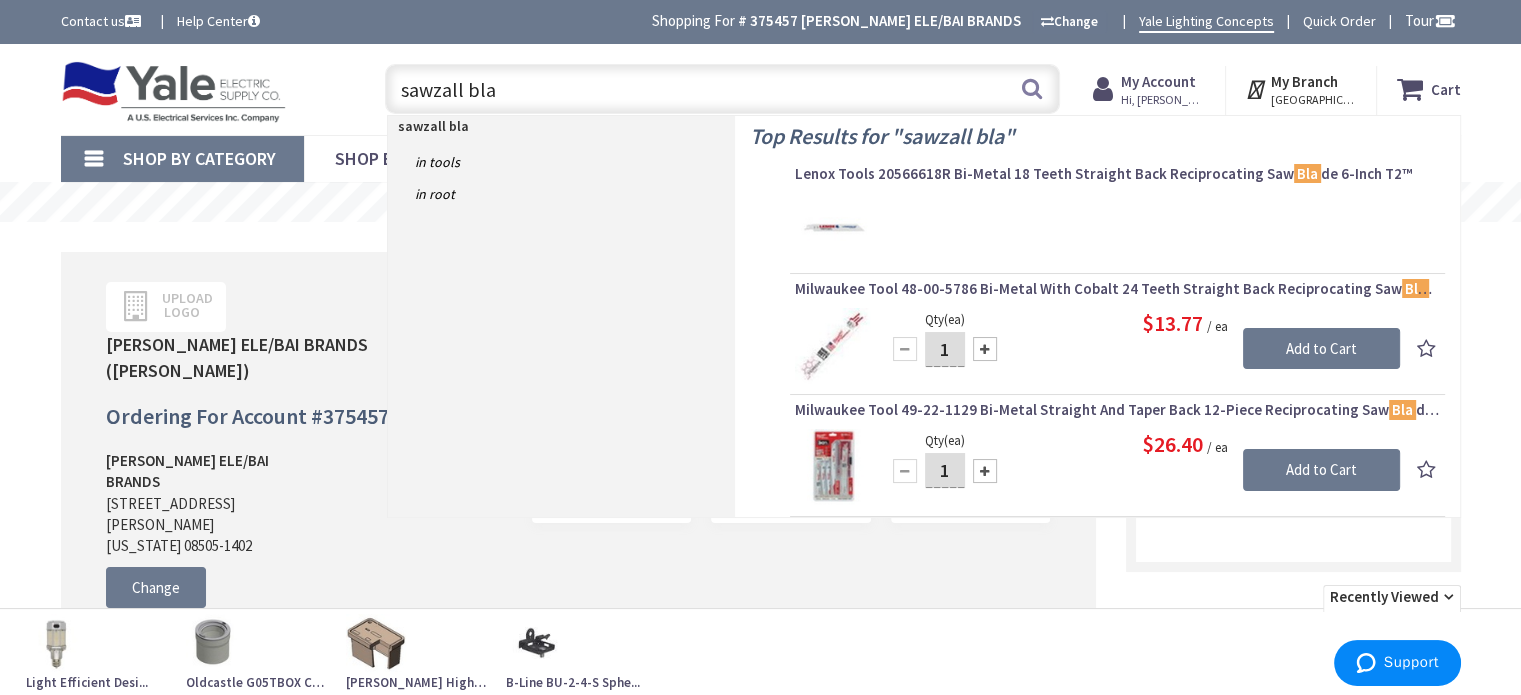 type on "sawzall bla" 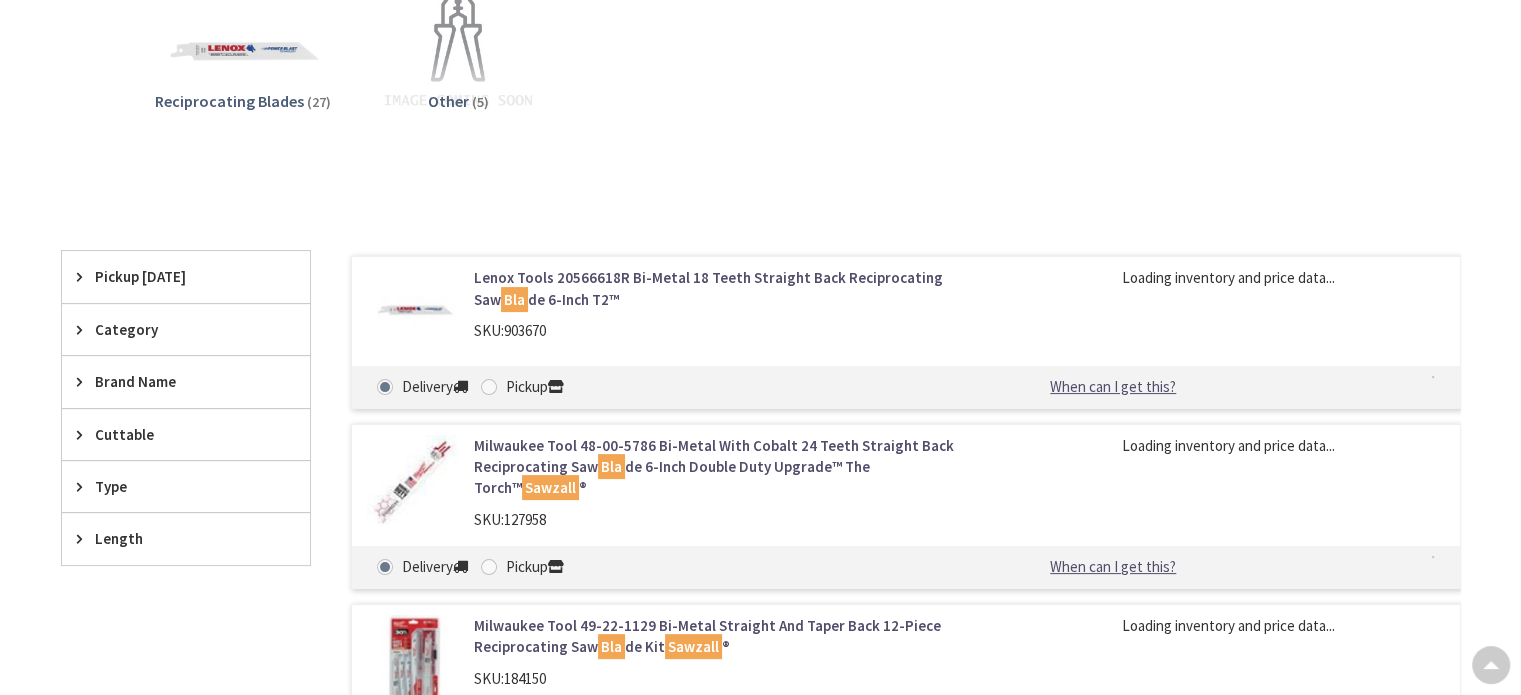 scroll, scrollTop: 400, scrollLeft: 0, axis: vertical 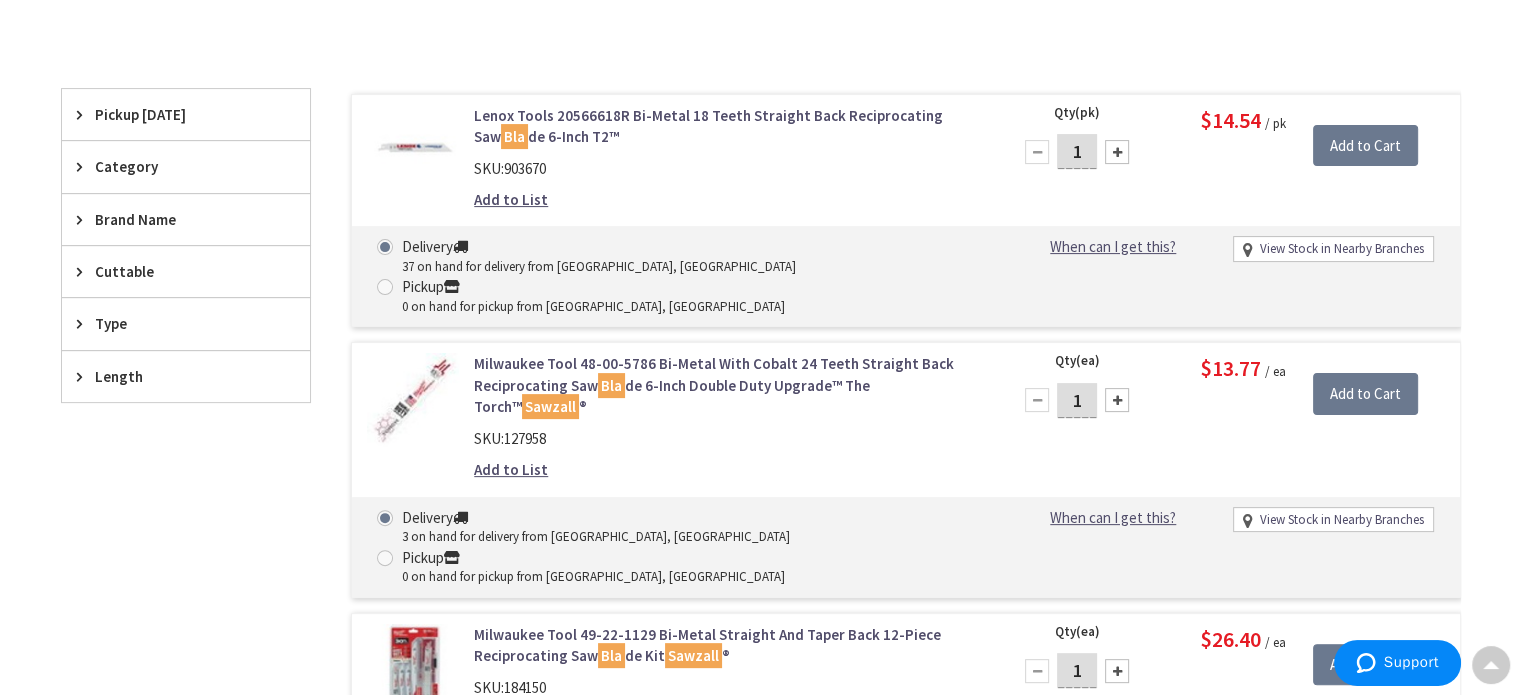 click on "Lenox Tools 20566618R Bi-Metal 18 Teeth Straight Back Reciprocating Saw  Bla de 6-Inch T2™" at bounding box center [728, 126] 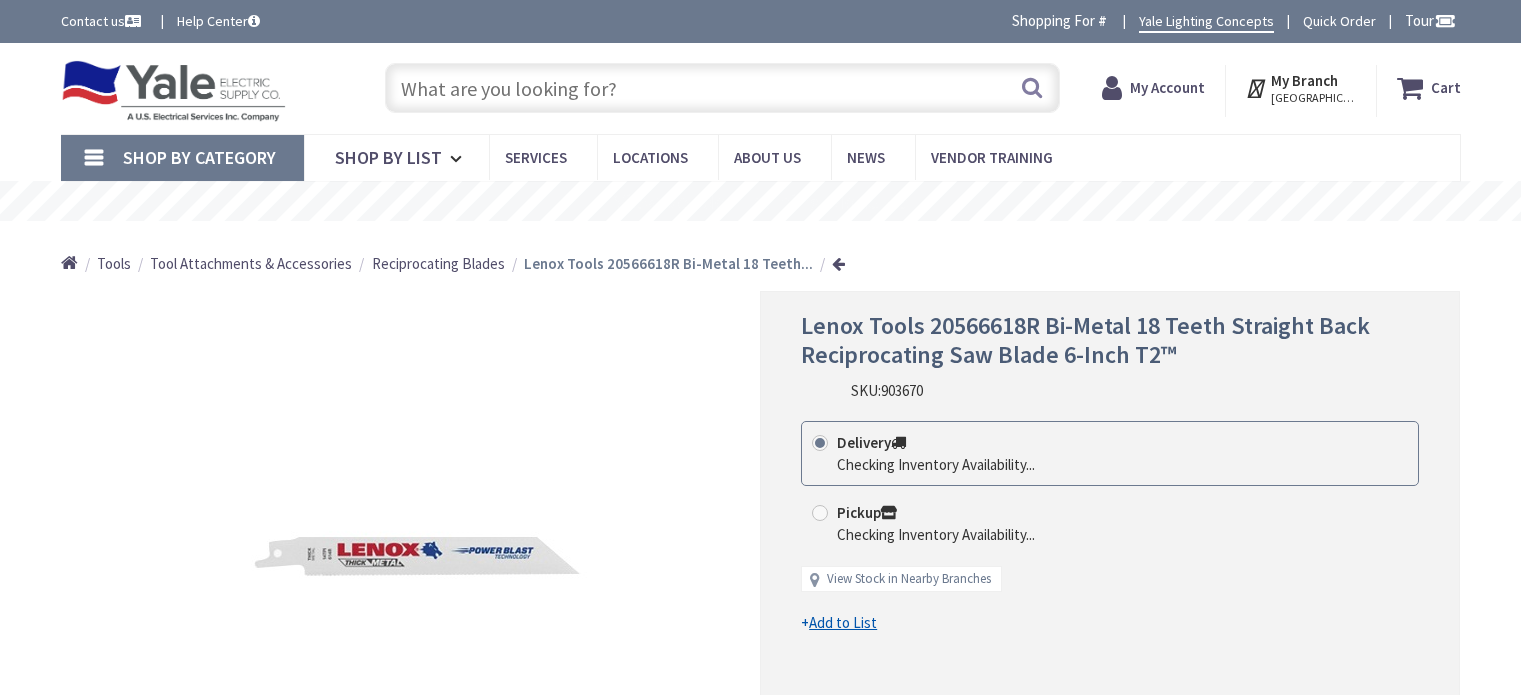 scroll, scrollTop: 0, scrollLeft: 0, axis: both 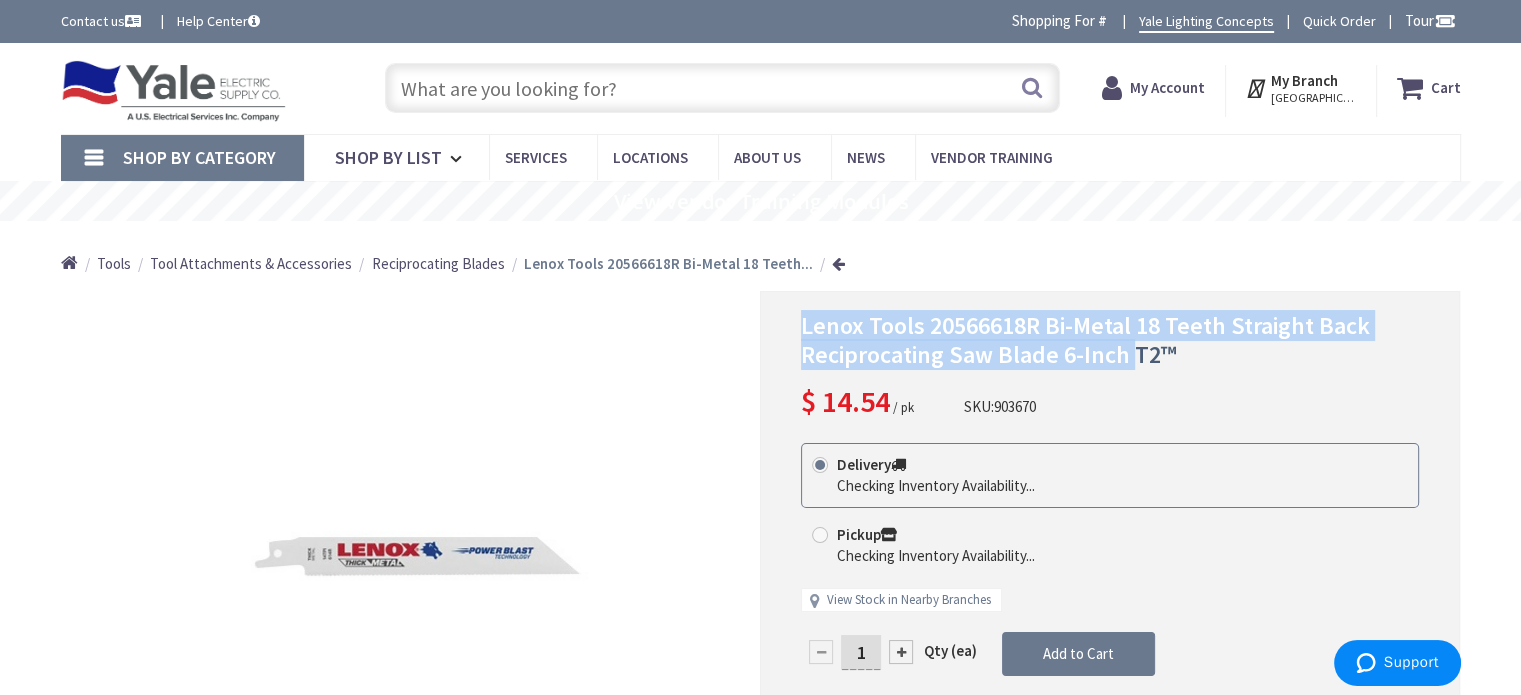drag, startPoint x: 1134, startPoint y: 359, endPoint x: 798, endPoint y: 309, distance: 339.69986 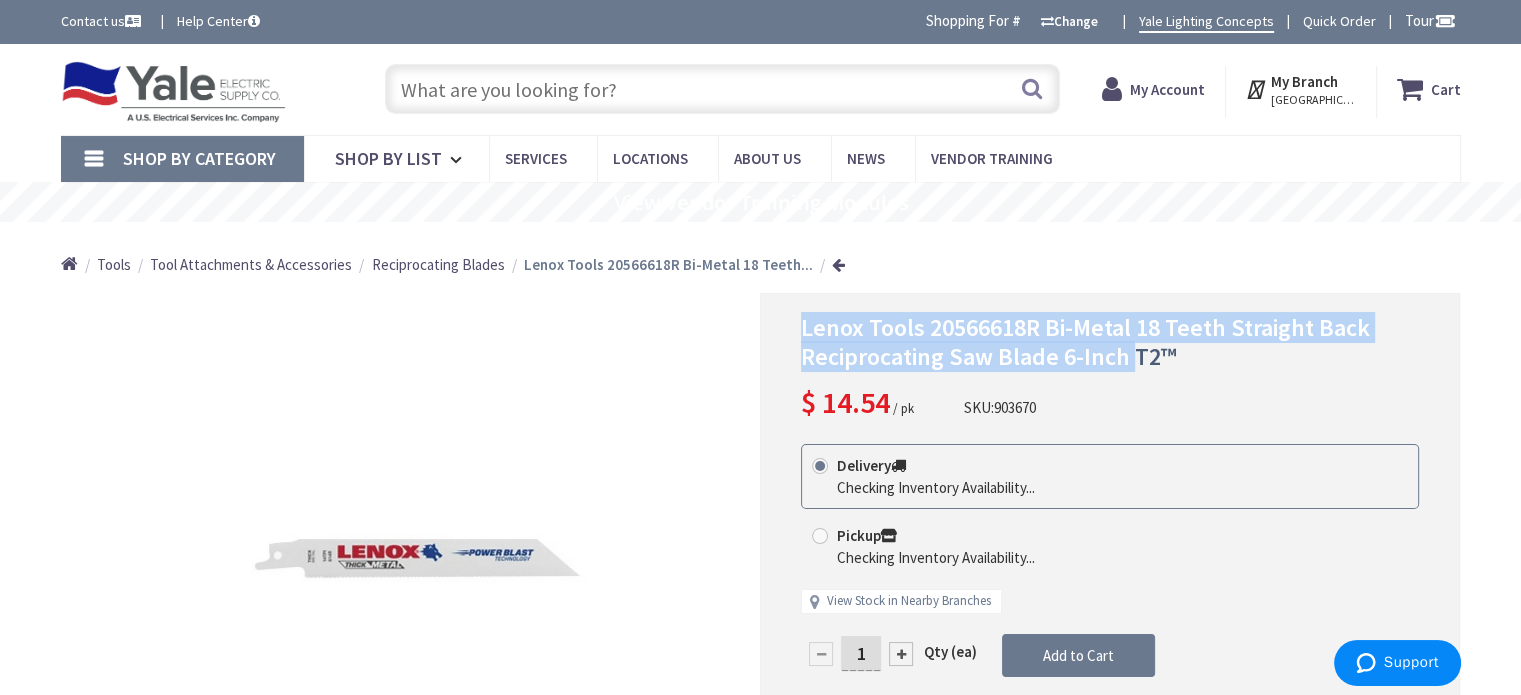 copy on "Lenox Tools 20566618R Bi-Metal 18 Teeth Straight Back Reciprocating Saw Blade 6-Inch" 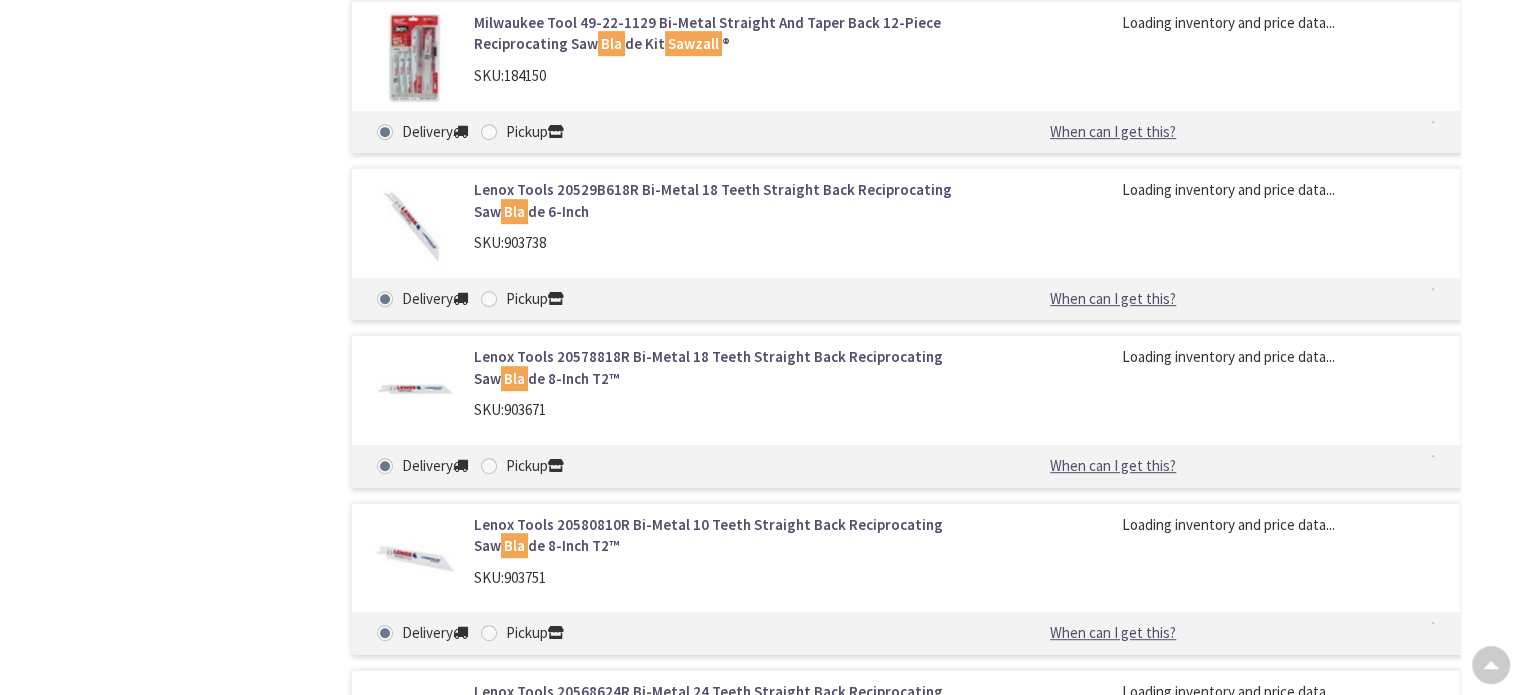 scroll, scrollTop: 939, scrollLeft: 0, axis: vertical 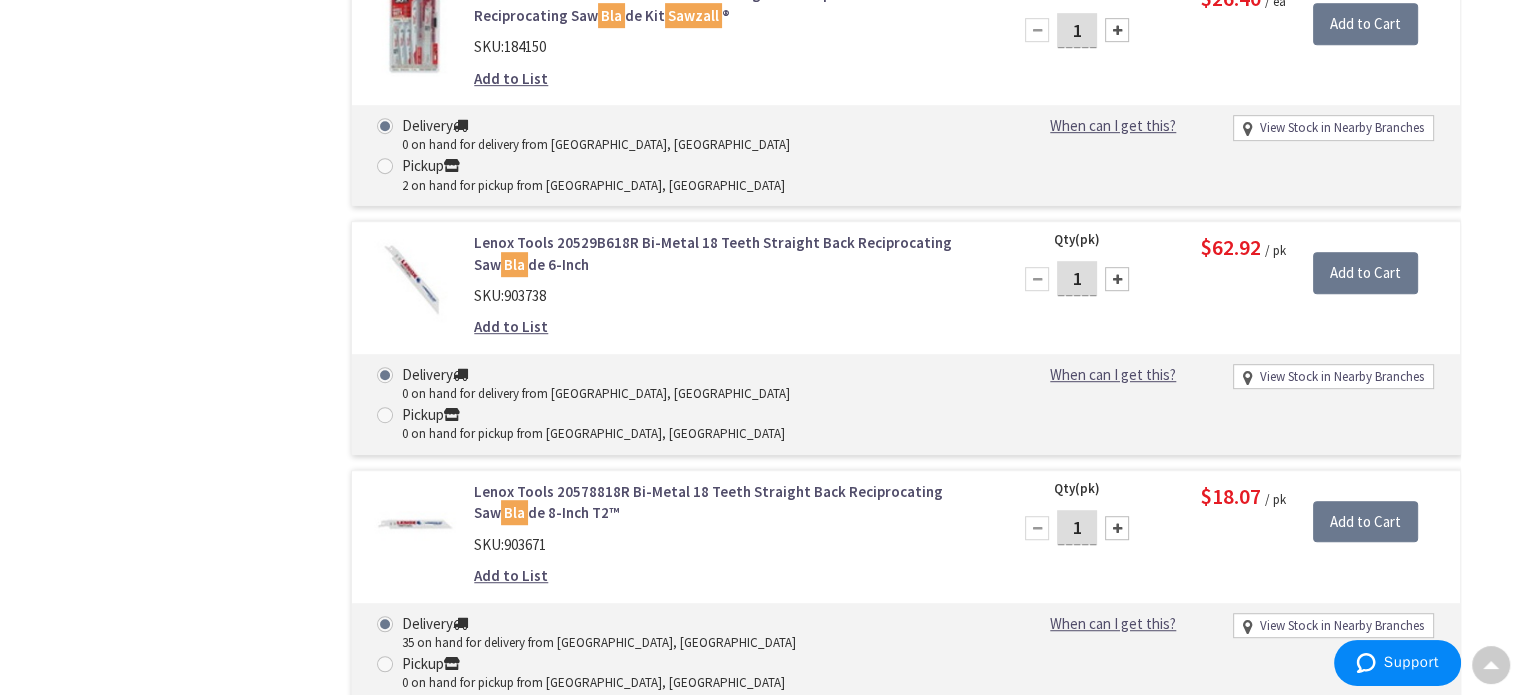 click on "Lenox Tools 20578818R Bi-Metal 18 Teeth Straight Back Reciprocating Saw  Bla de 8-Inch T2™" at bounding box center (728, 502) 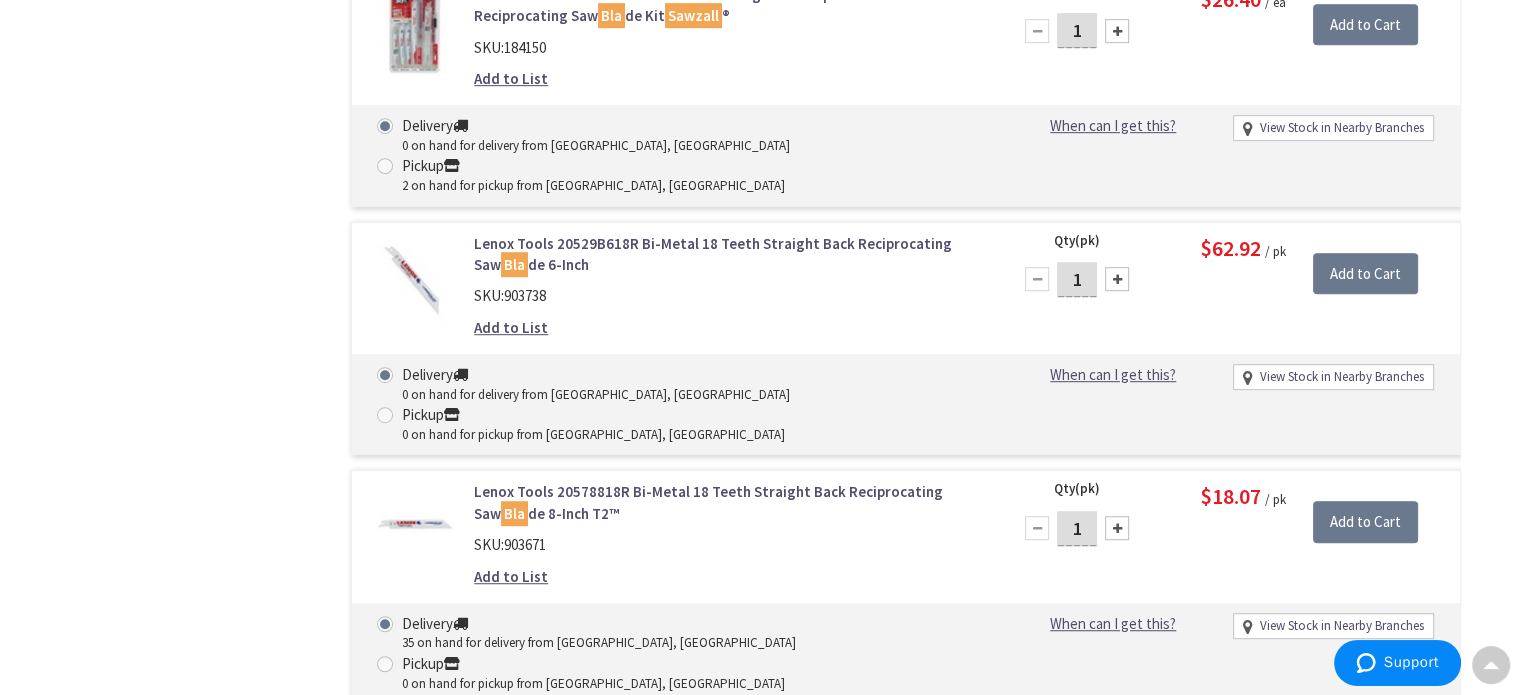 click on "Lenox Tools 20578818R Bi-Metal 18 Teeth Straight Back Reciprocating Saw  Bla de 8-Inch T2™" at bounding box center (728, 502) 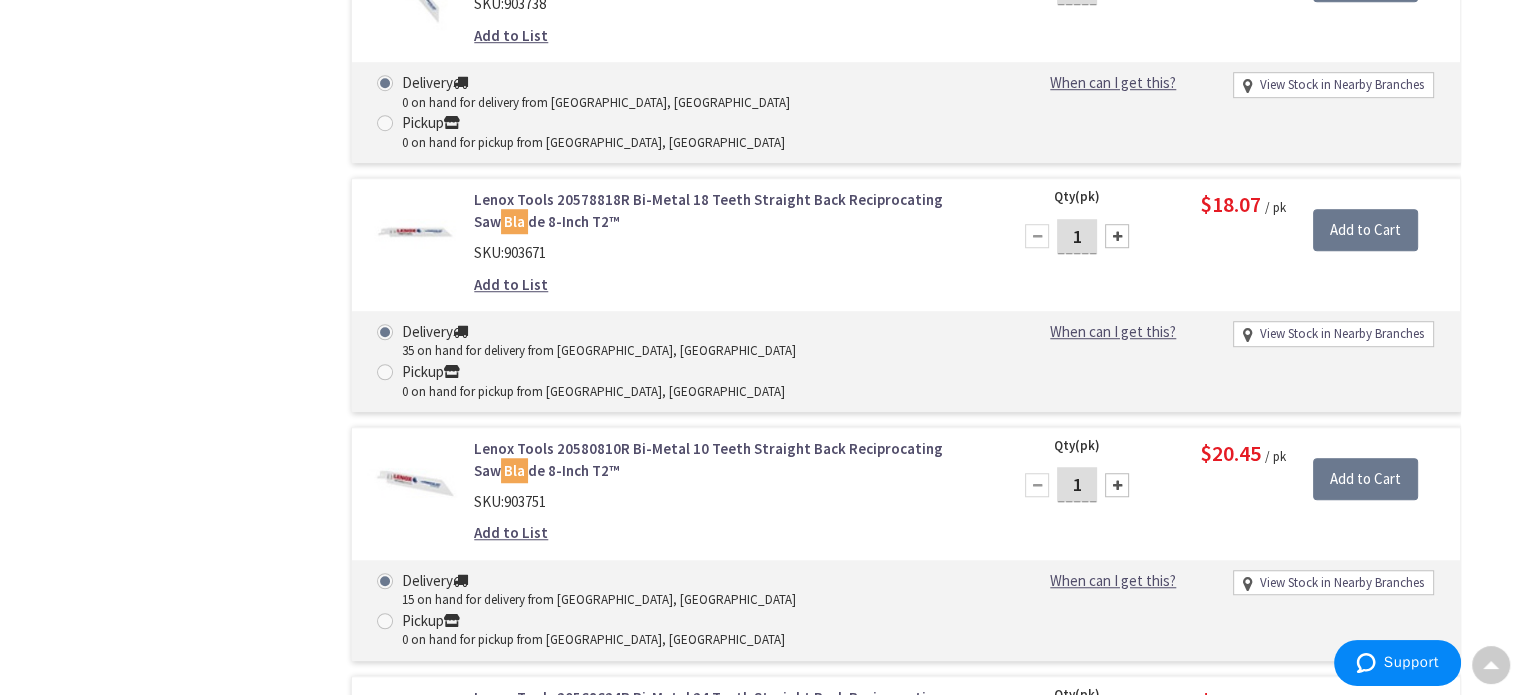 scroll, scrollTop: 1440, scrollLeft: 0, axis: vertical 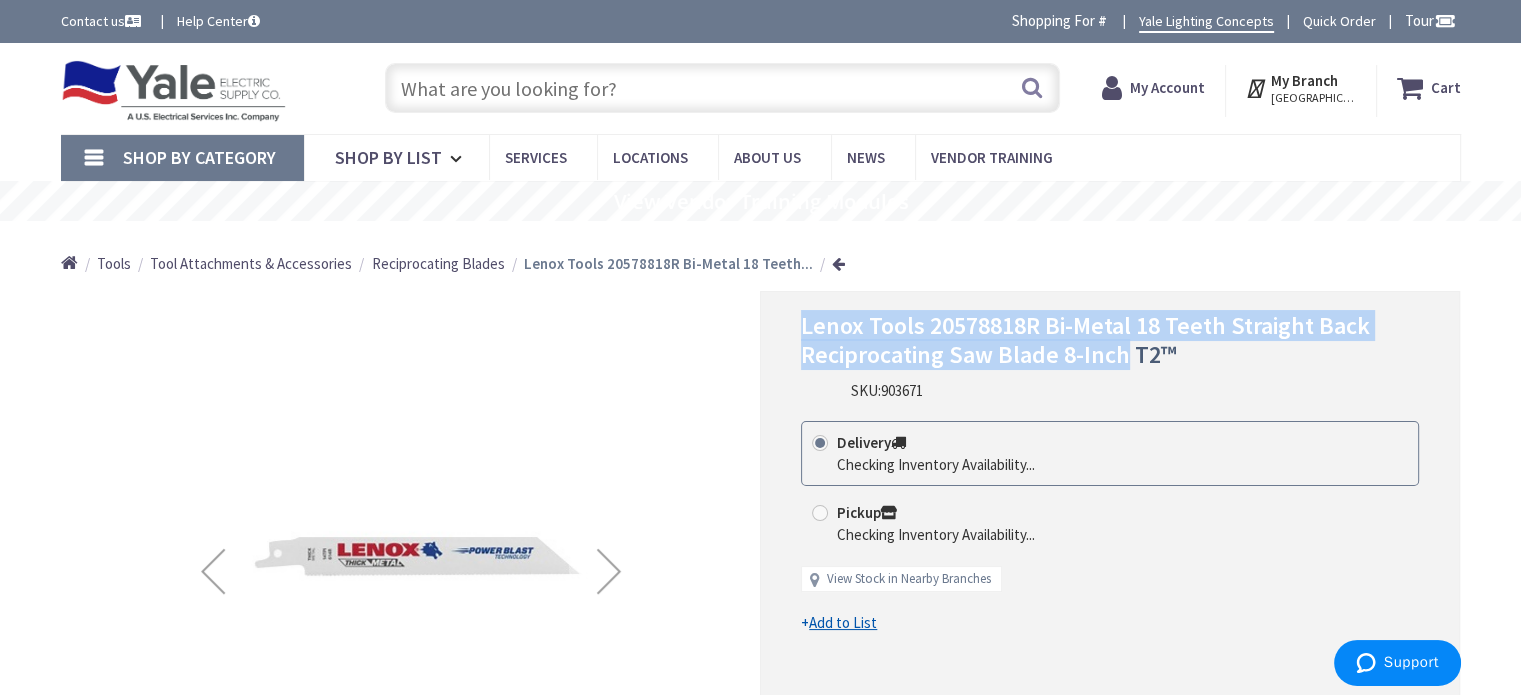 drag, startPoint x: 1121, startPoint y: 359, endPoint x: 820, endPoint y: 320, distance: 303.51605 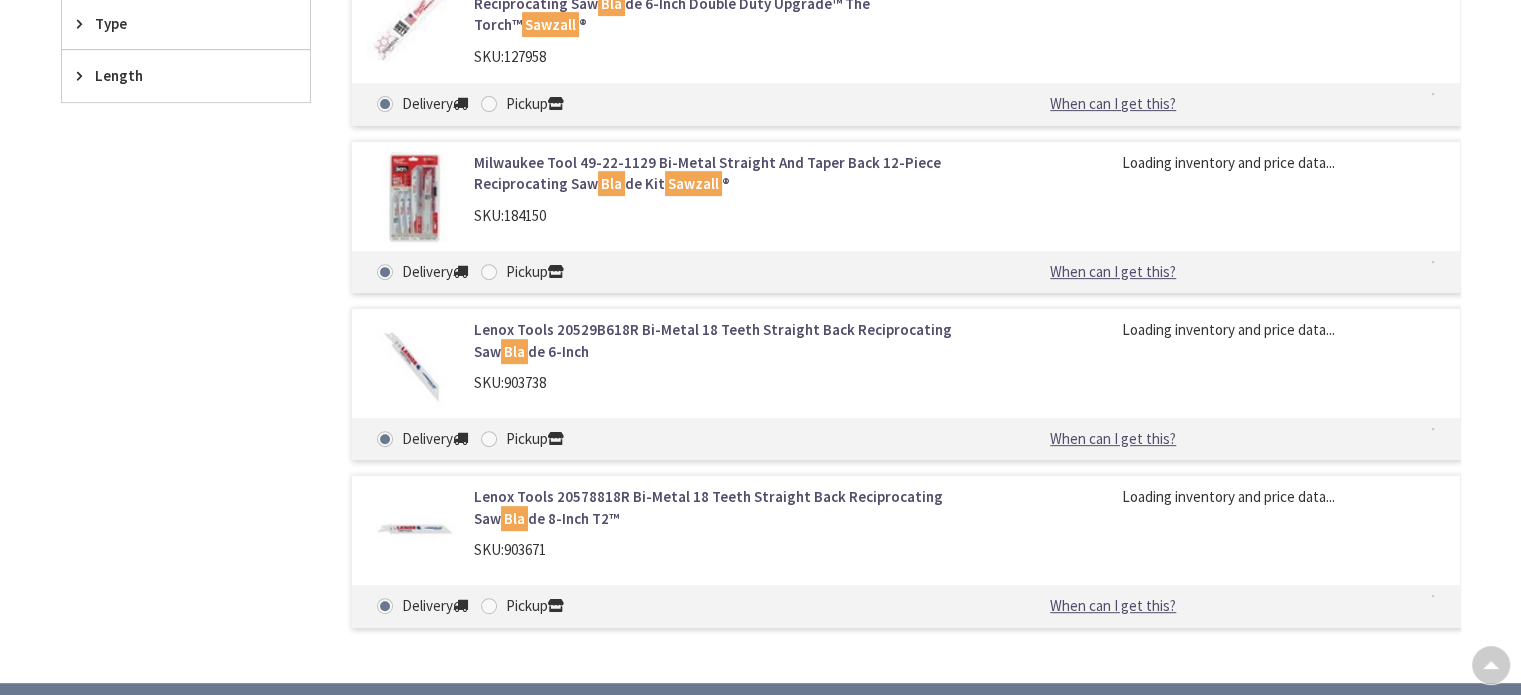 scroll, scrollTop: 800, scrollLeft: 0, axis: vertical 